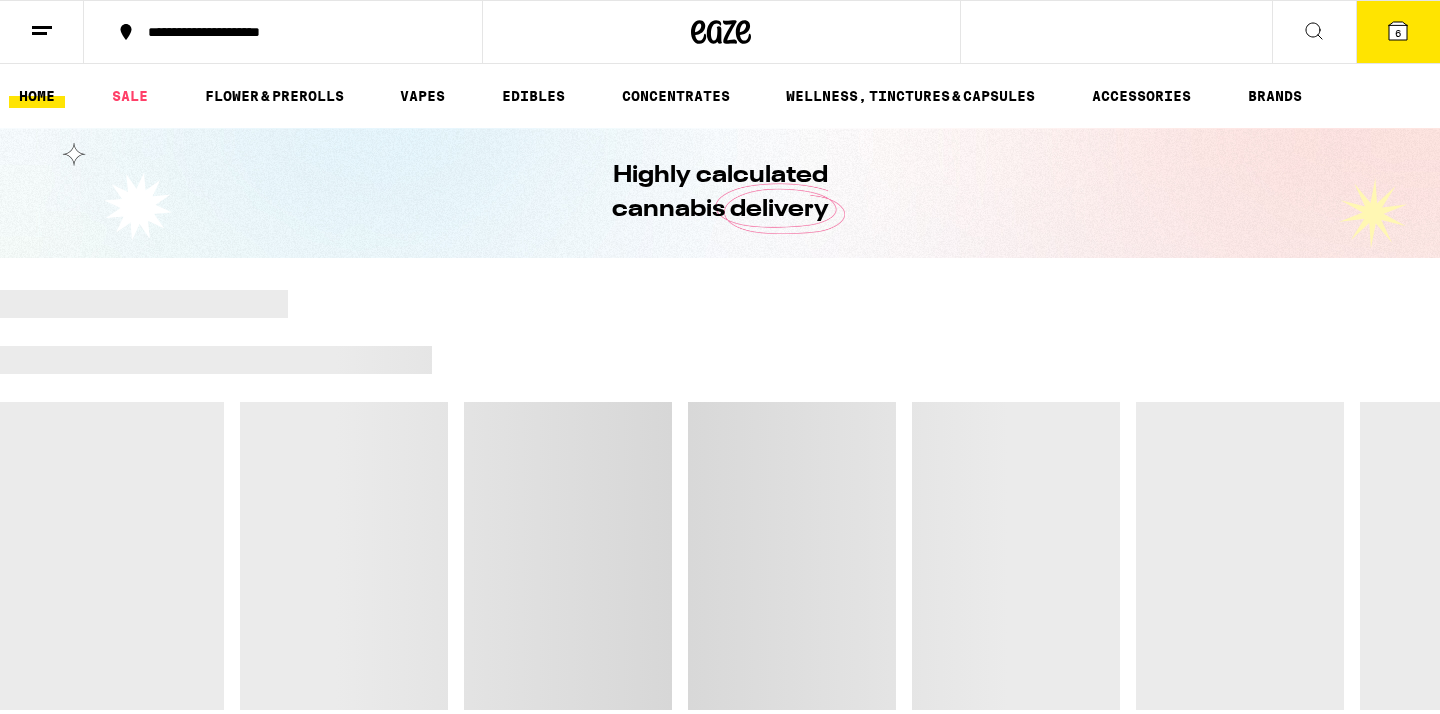 scroll, scrollTop: 0, scrollLeft: 0, axis: both 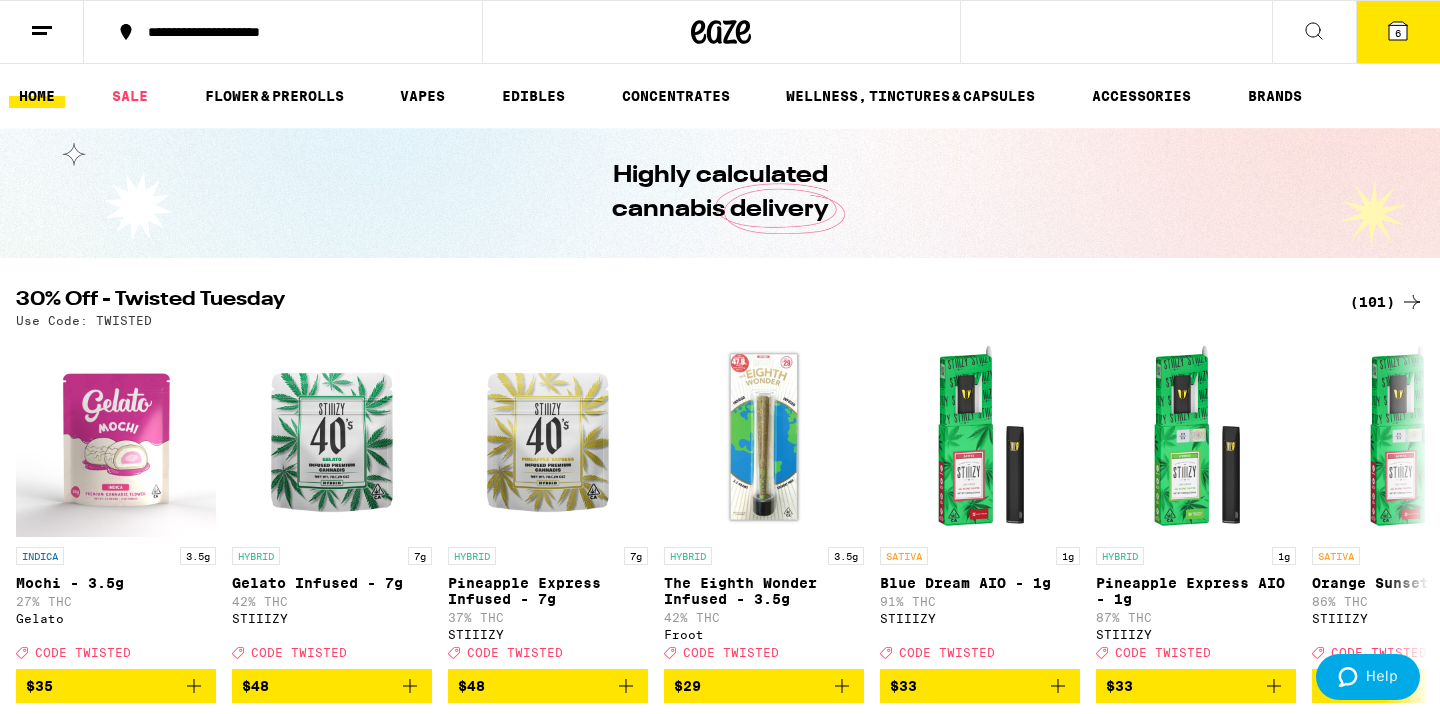 click 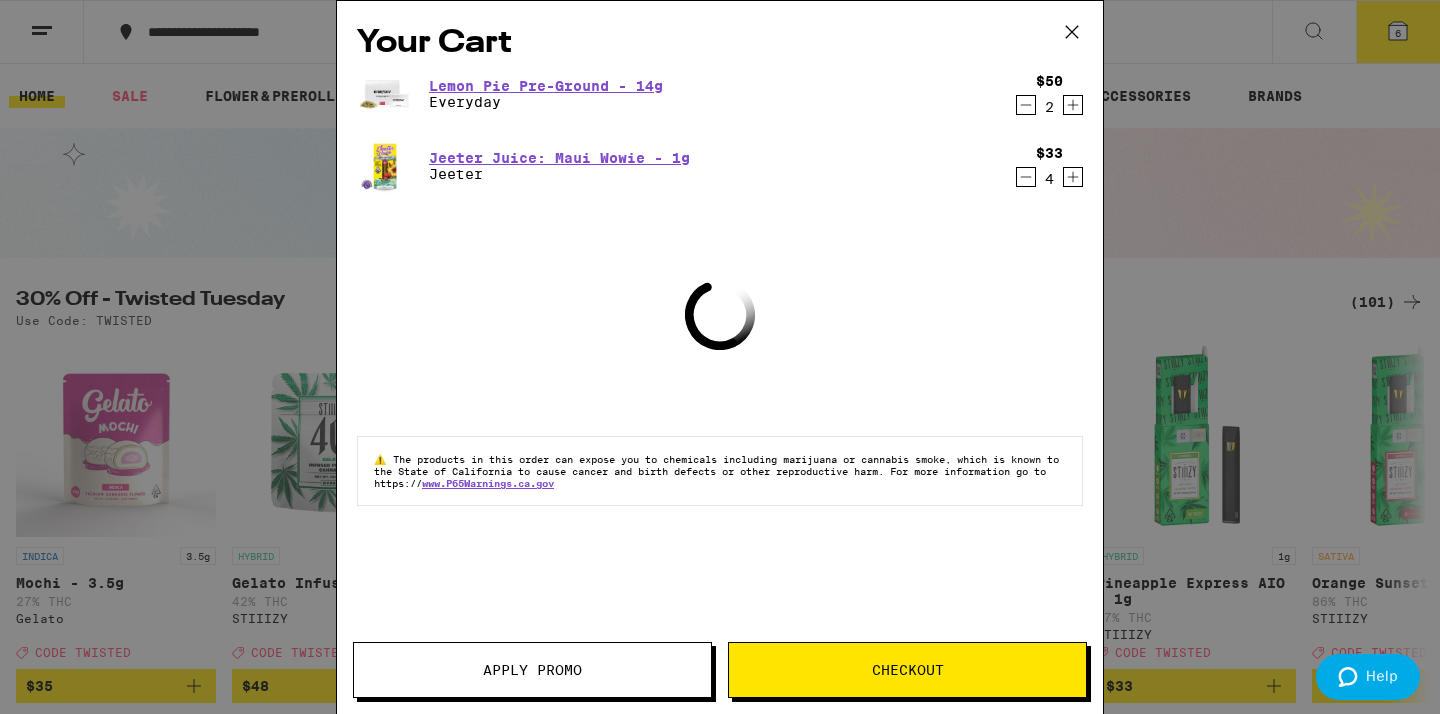 click 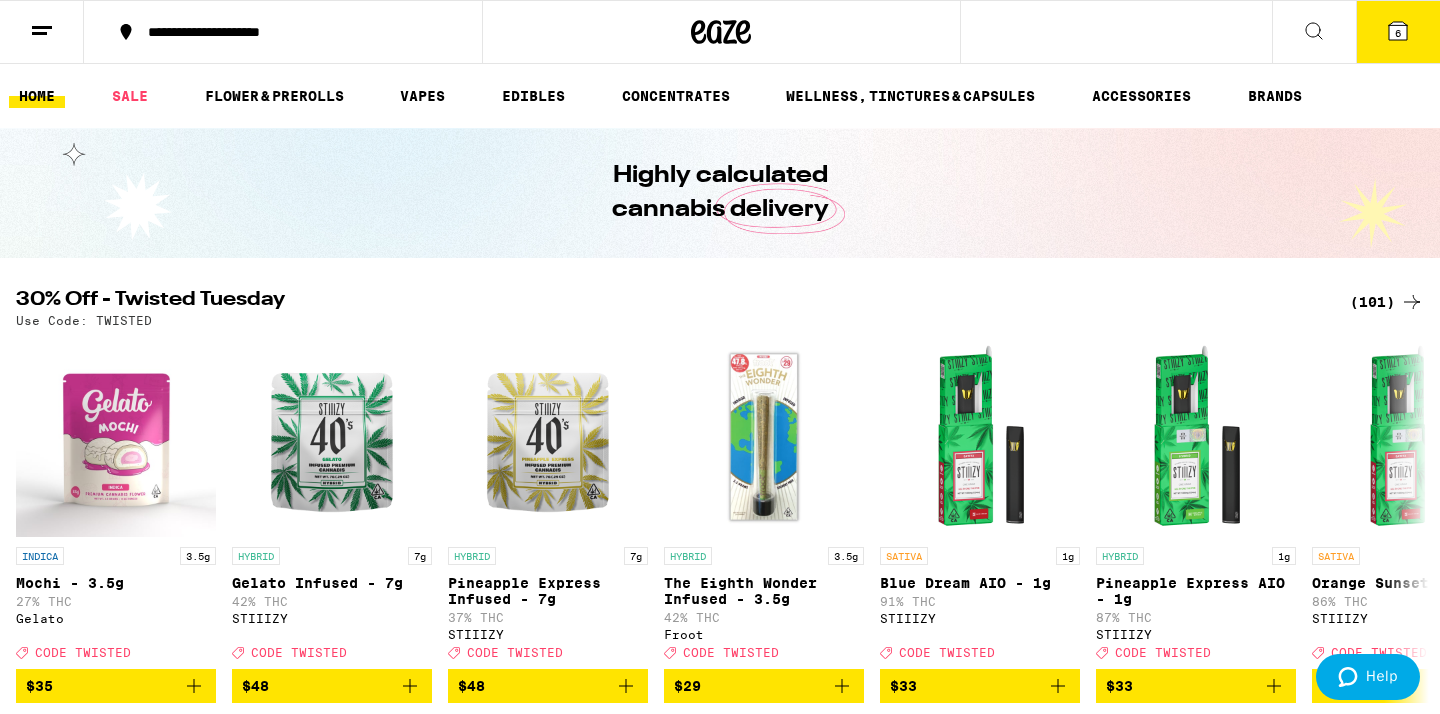 scroll, scrollTop: 0, scrollLeft: 0, axis: both 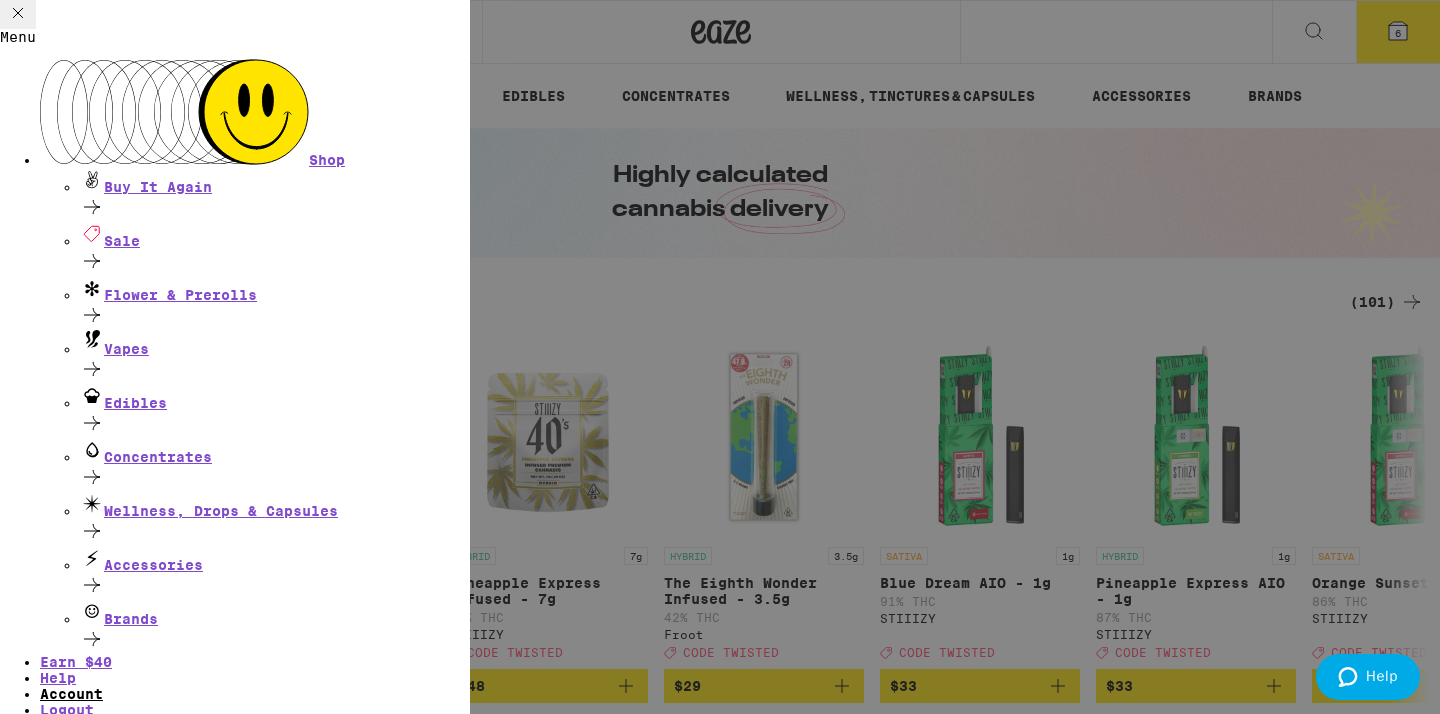click on "Account" at bounding box center (71, 694) 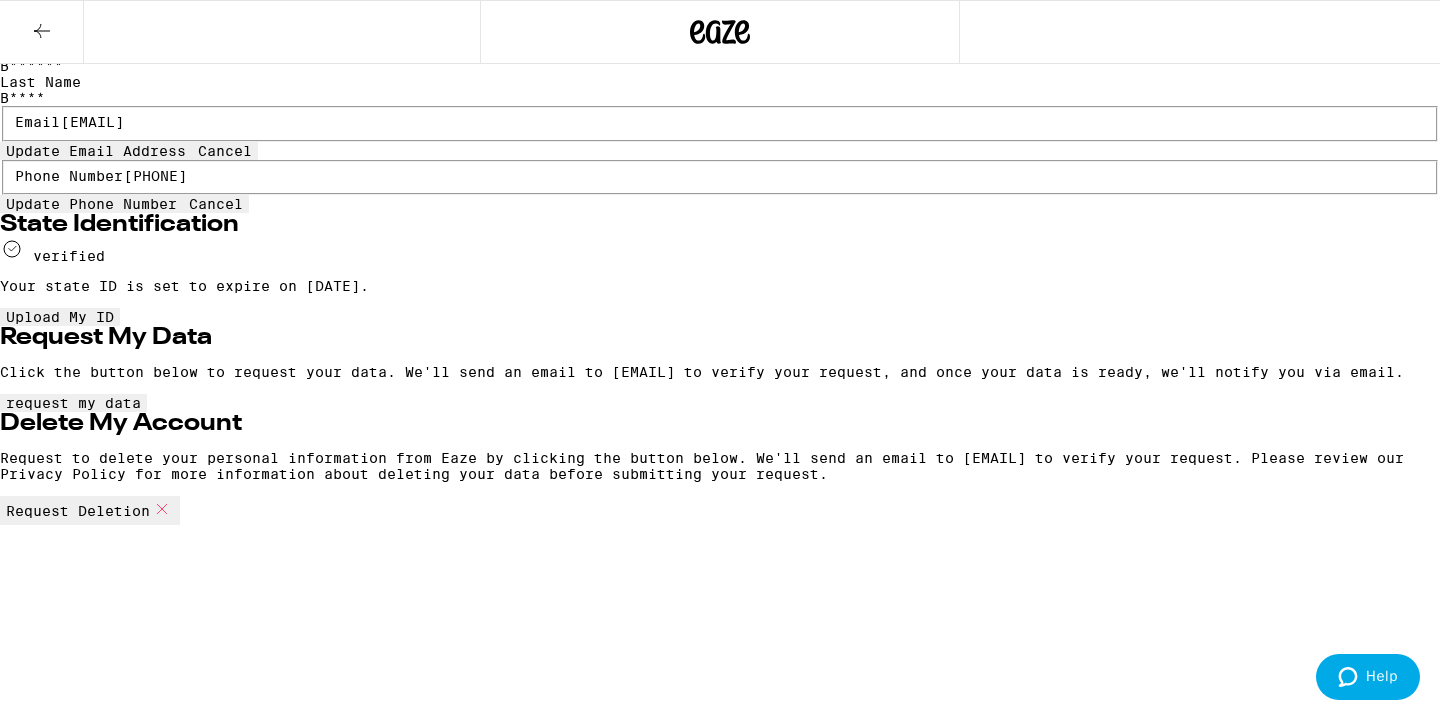 scroll, scrollTop: 0, scrollLeft: 0, axis: both 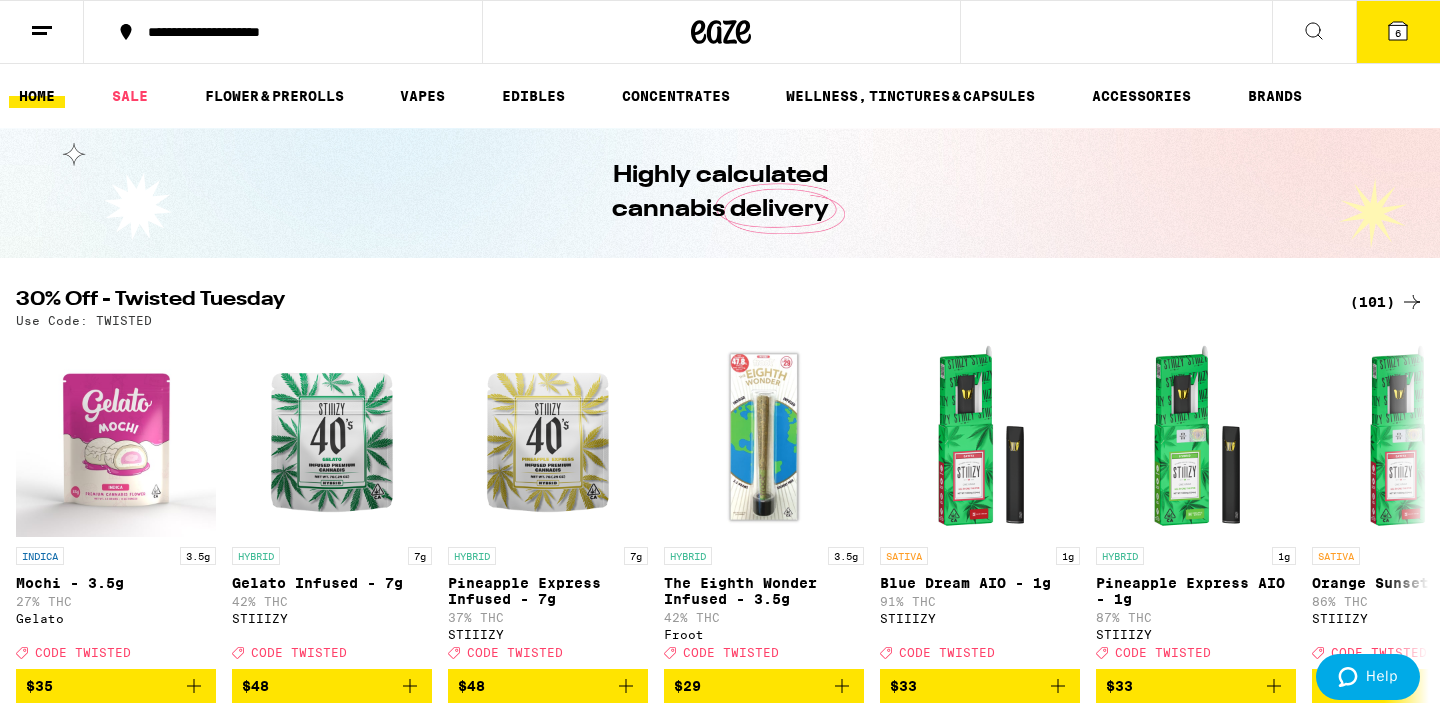 click 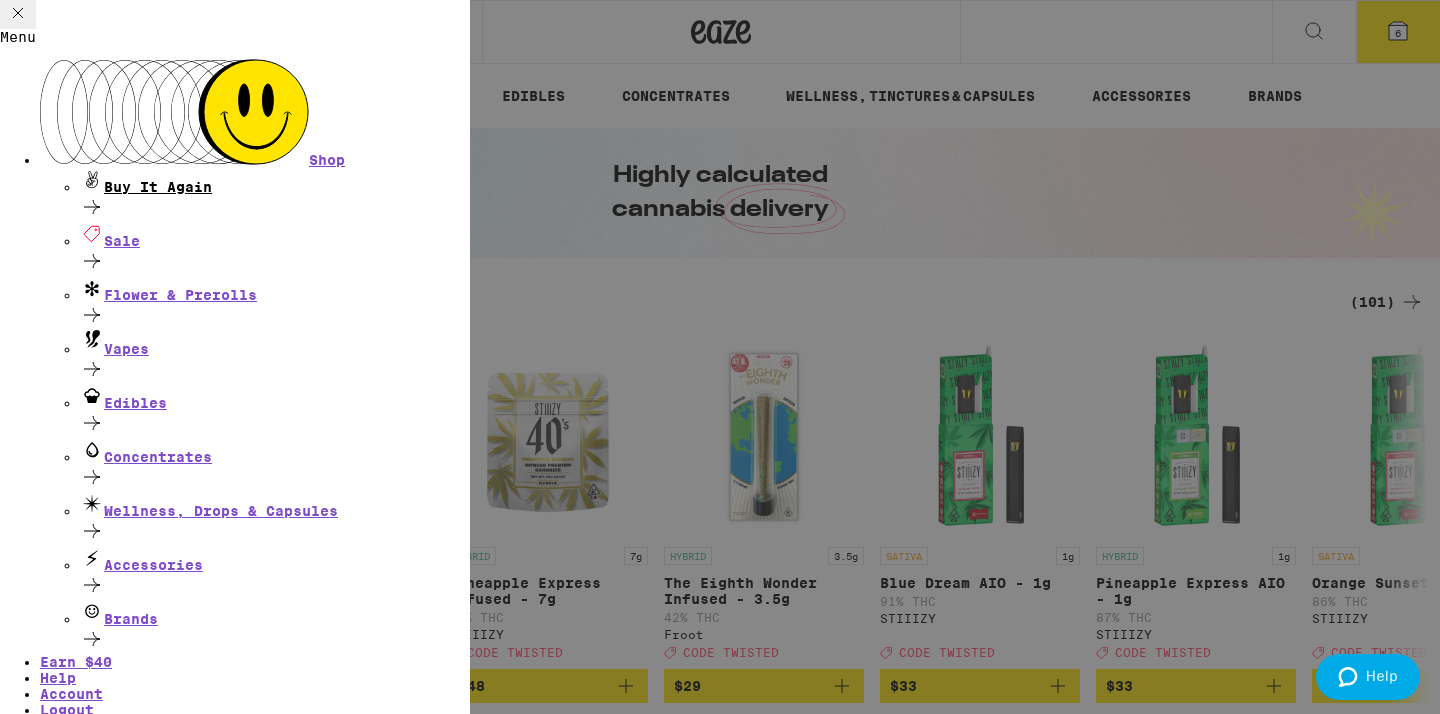 click on "Buy It Again" at bounding box center (275, 181) 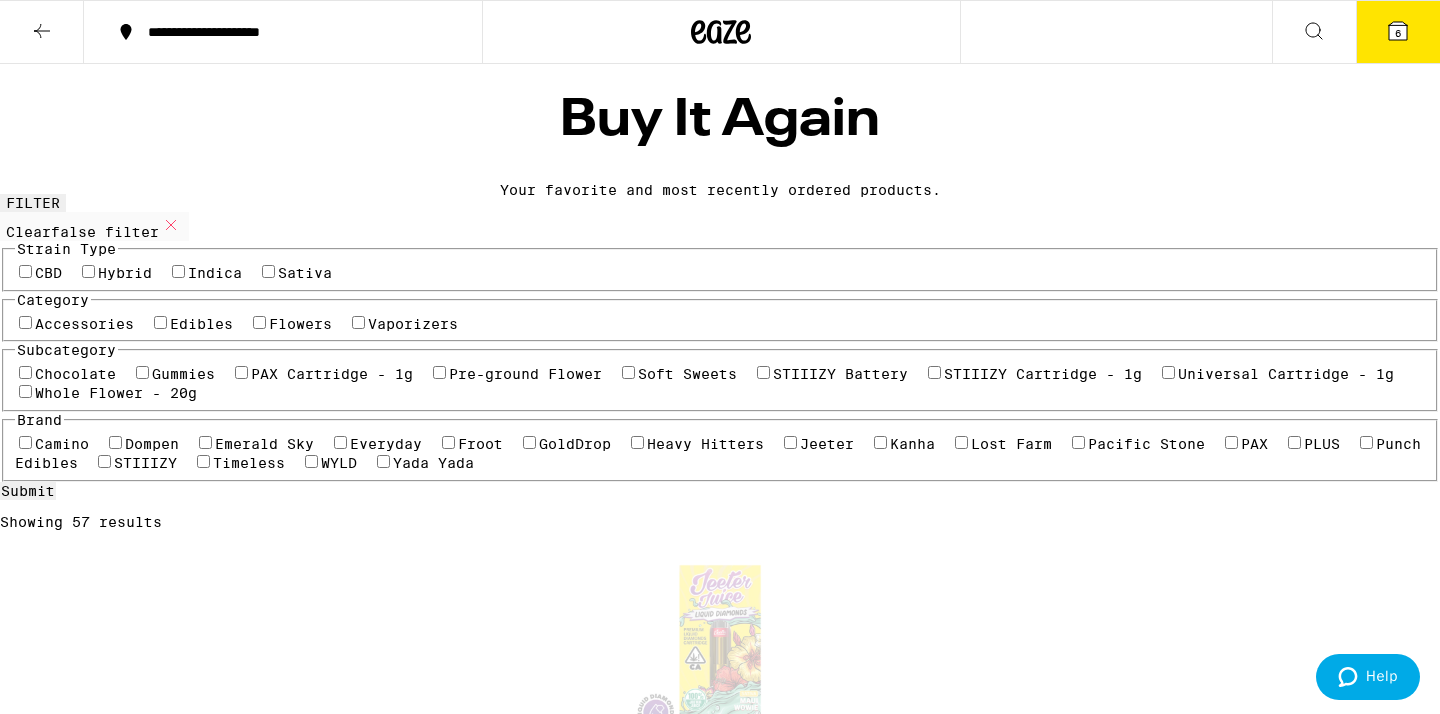 click 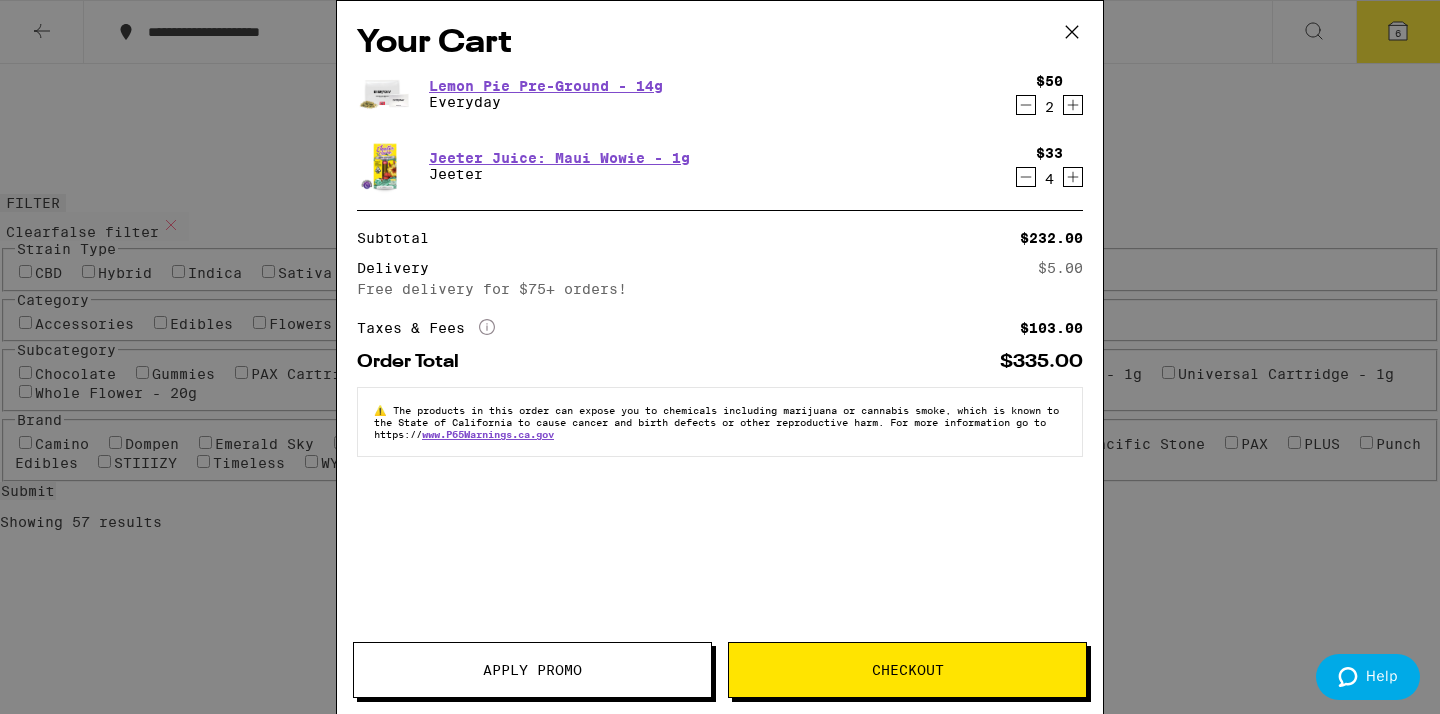 click 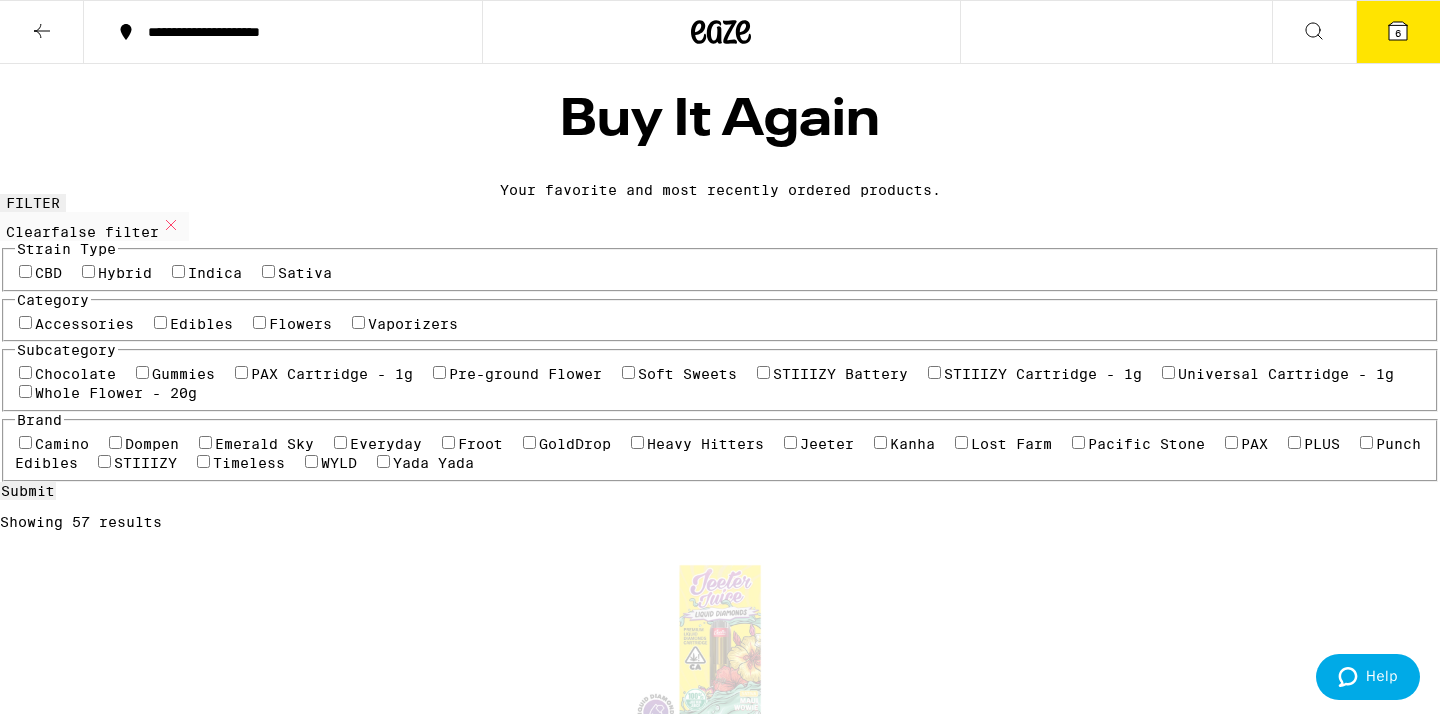 click at bounding box center [42, 32] 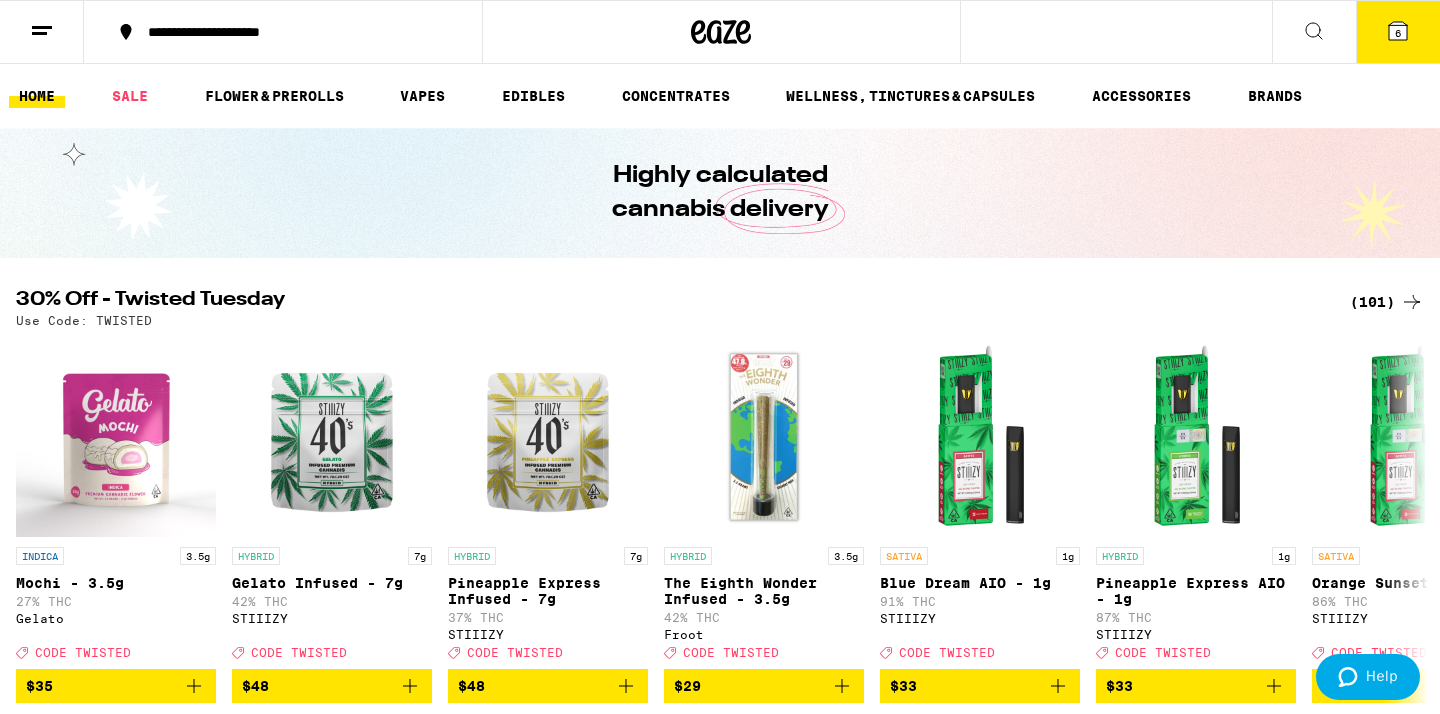 scroll, scrollTop: 0, scrollLeft: 0, axis: both 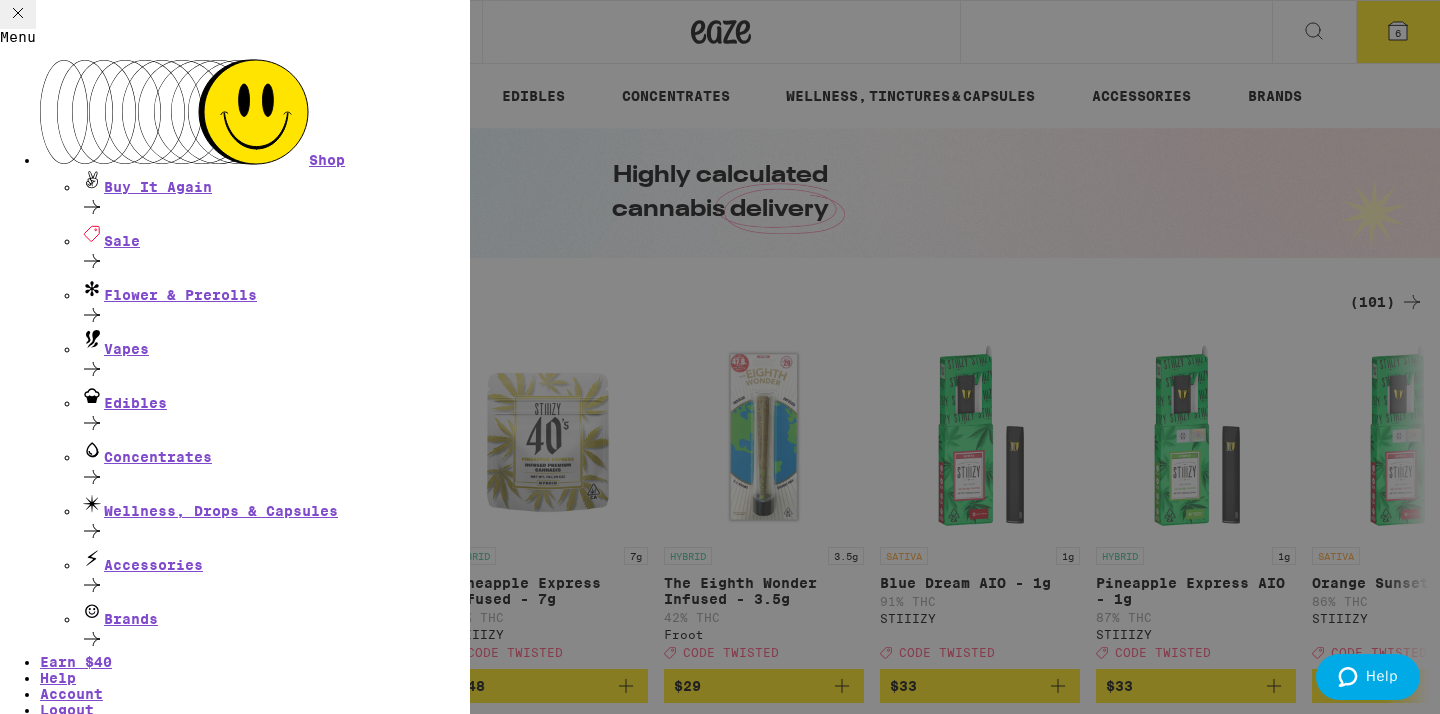 click on "Menu Shop Buy It Again Sale Flower & Prerolls Vapes Edibles Concentrates Wellness, Drops & Capsules Accessories Brands Earn $ 40 Help Account Logout Blog v  19.43.1" at bounding box center (720, 357) 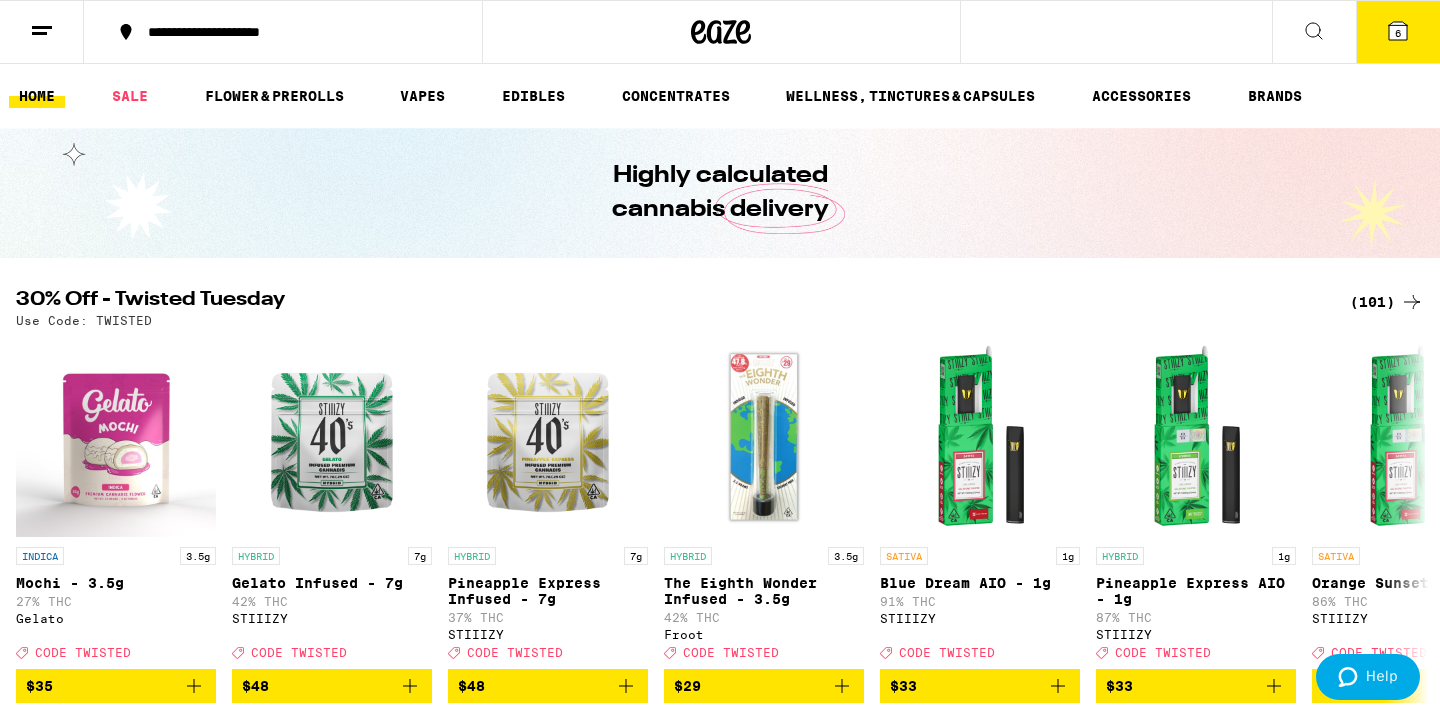 click 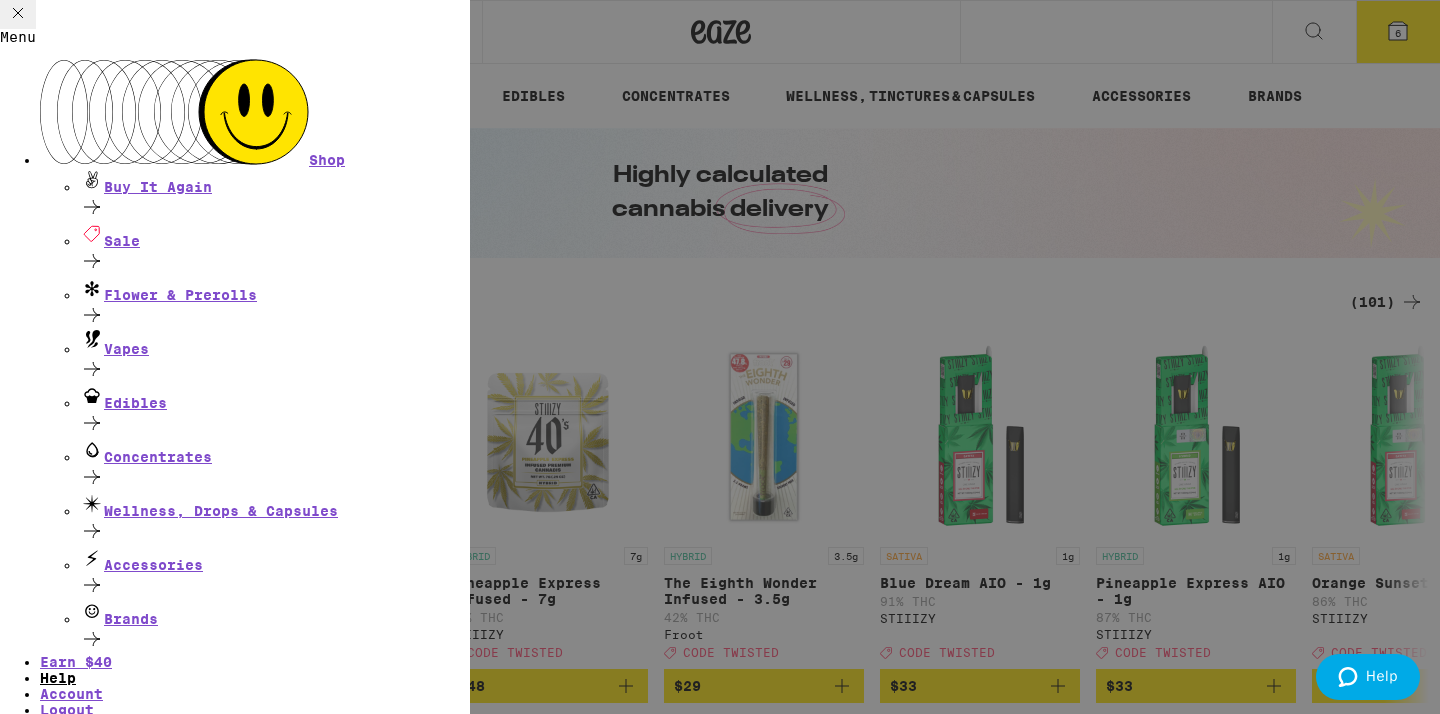 scroll, scrollTop: 151, scrollLeft: 0, axis: vertical 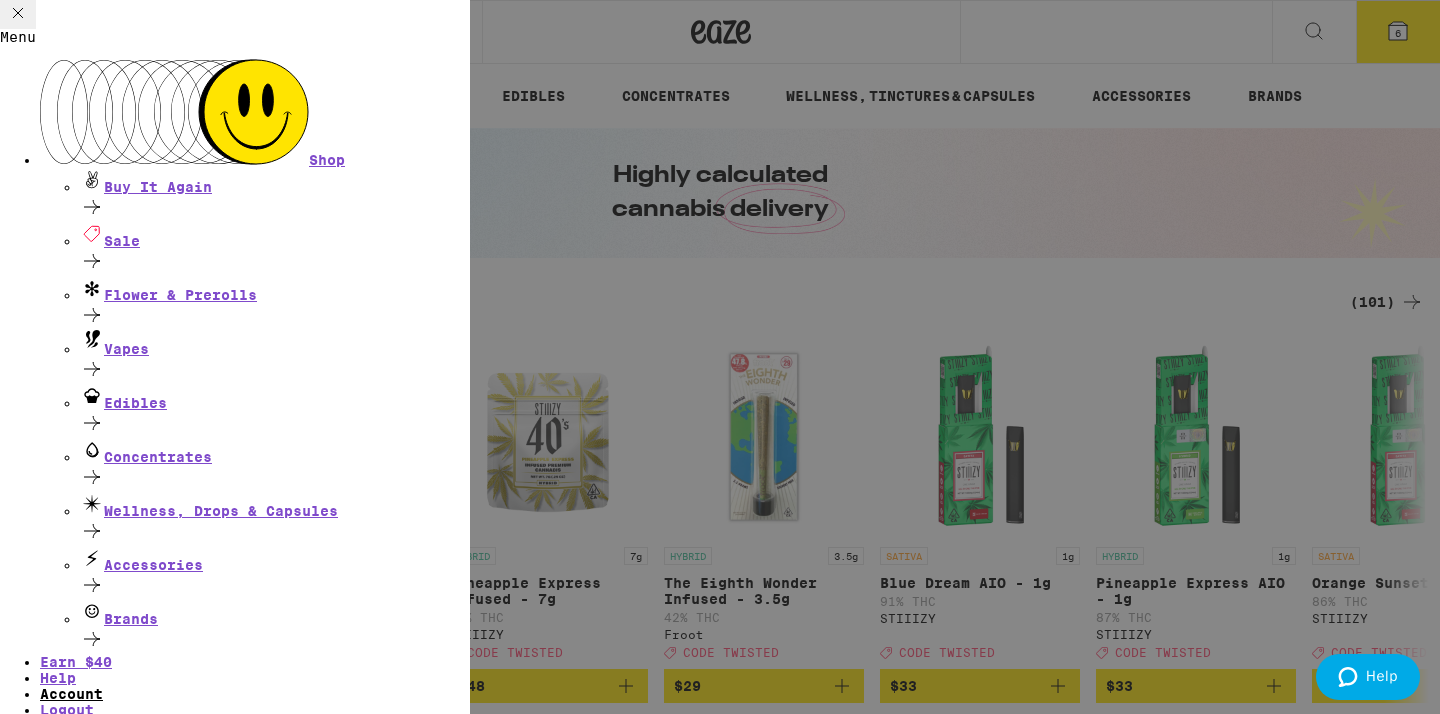 click on "Account" at bounding box center (71, 694) 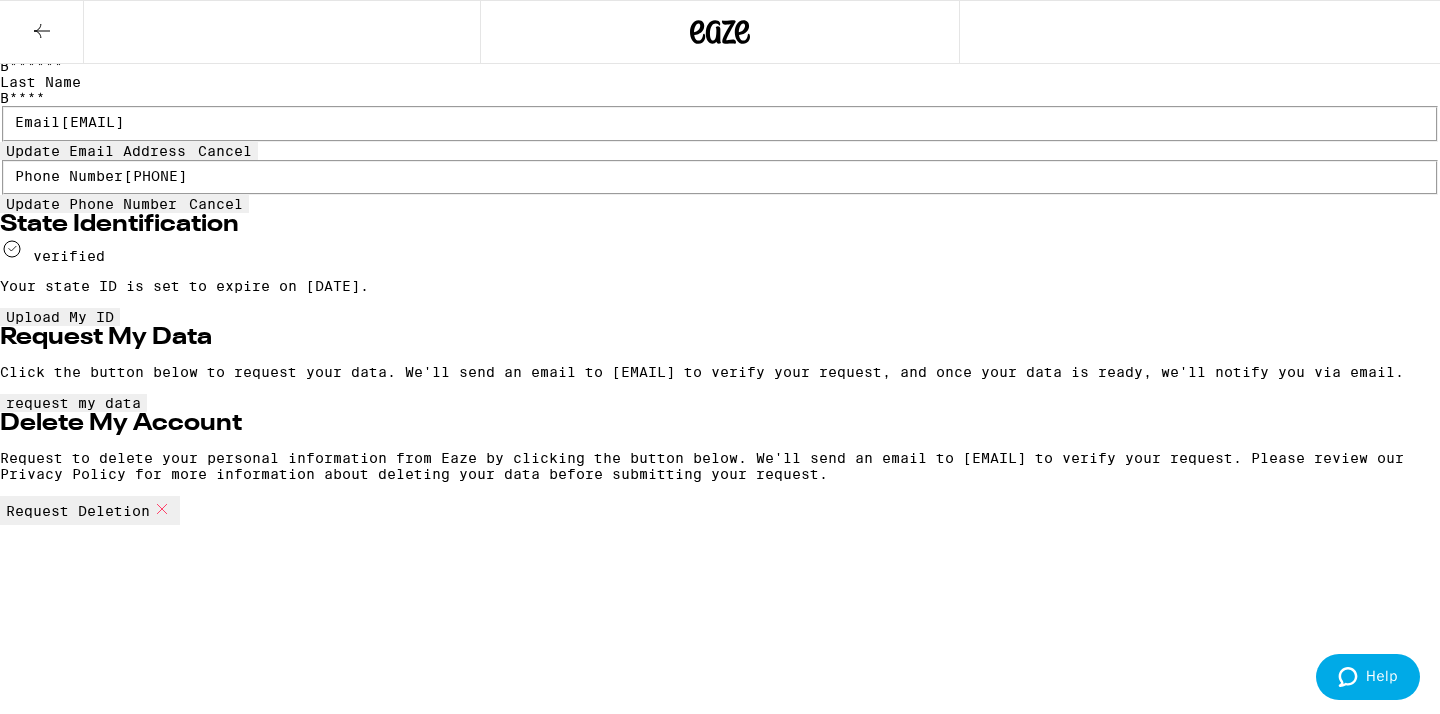 scroll, scrollTop: 0, scrollLeft: 0, axis: both 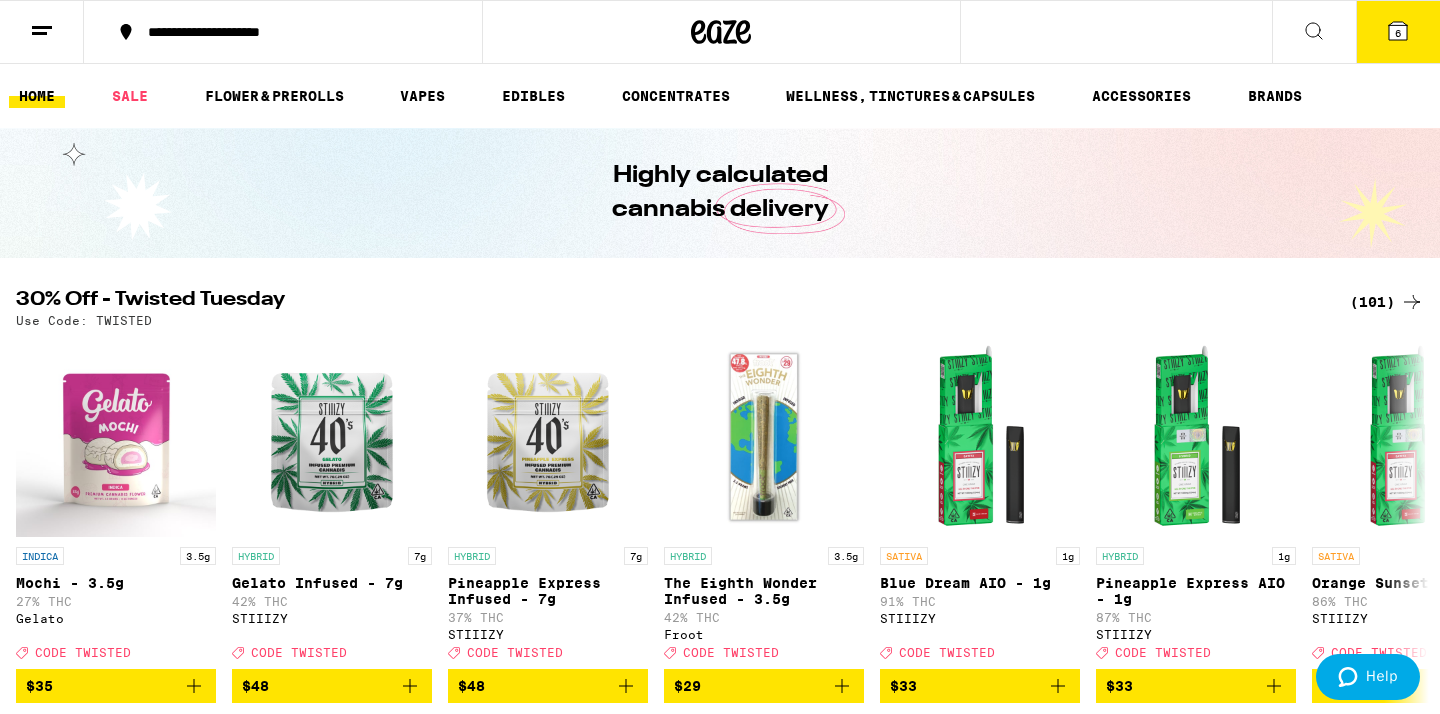 click at bounding box center [42, 32] 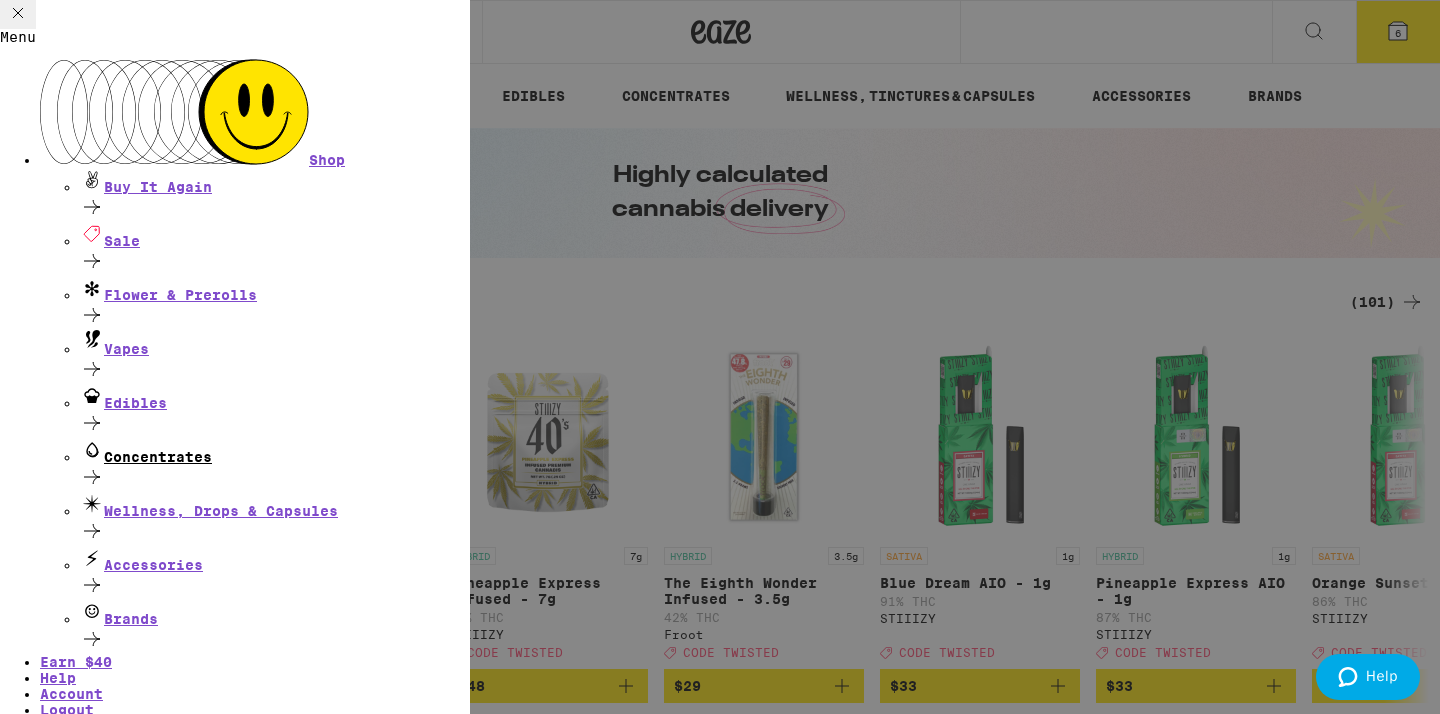 scroll, scrollTop: 151, scrollLeft: 0, axis: vertical 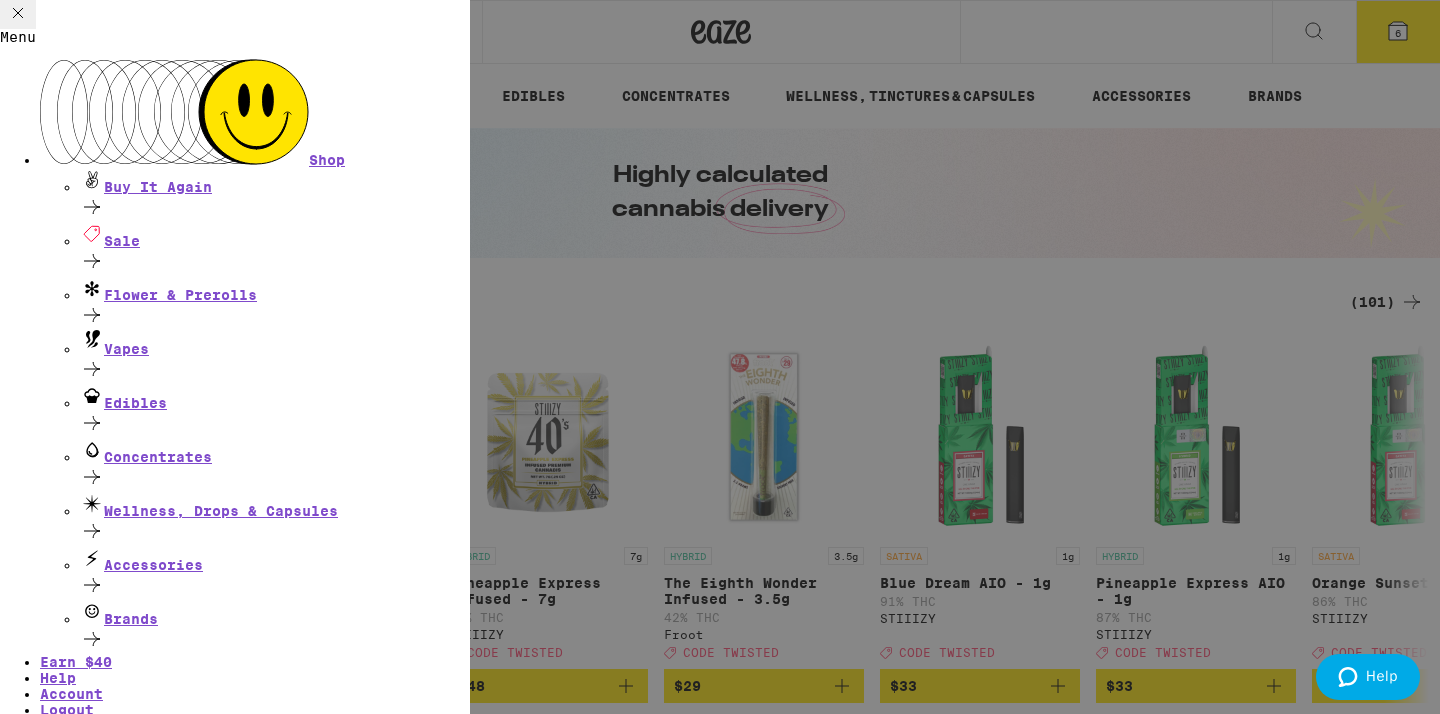 click 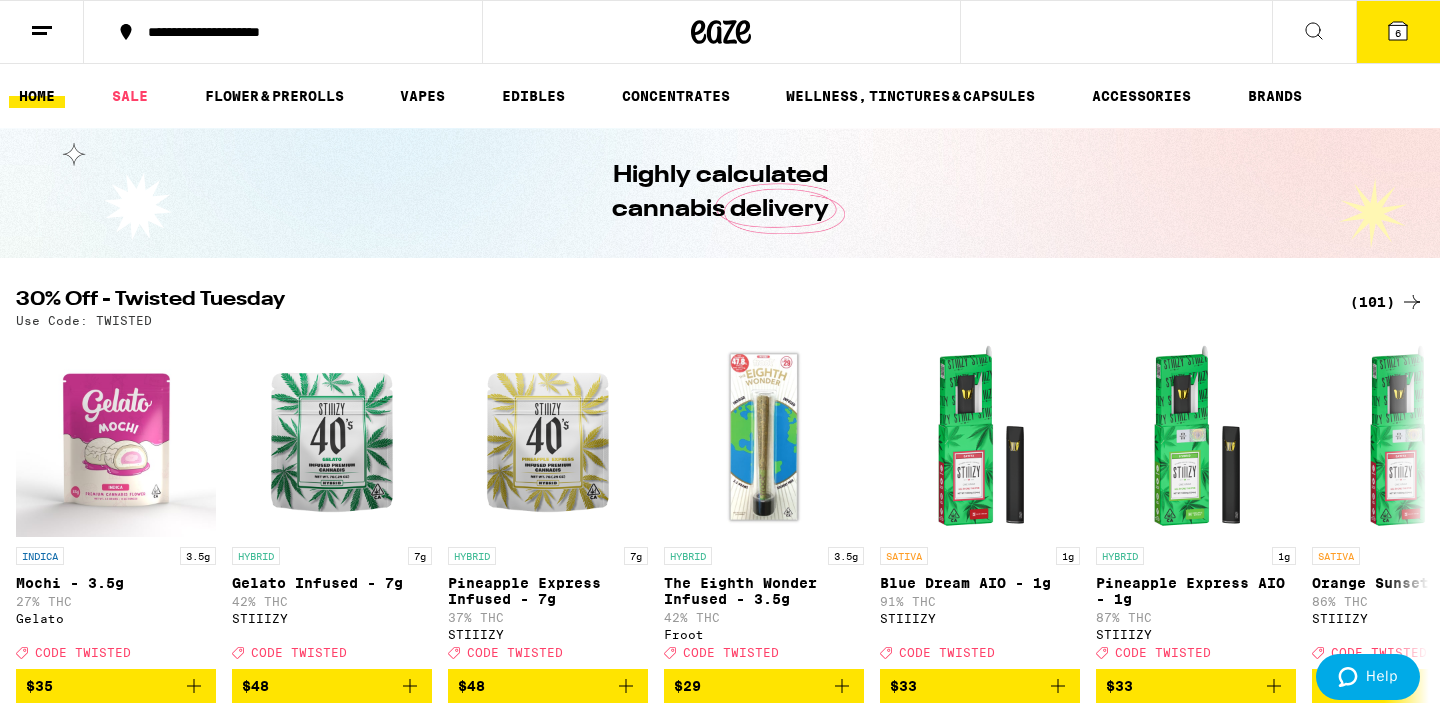 click 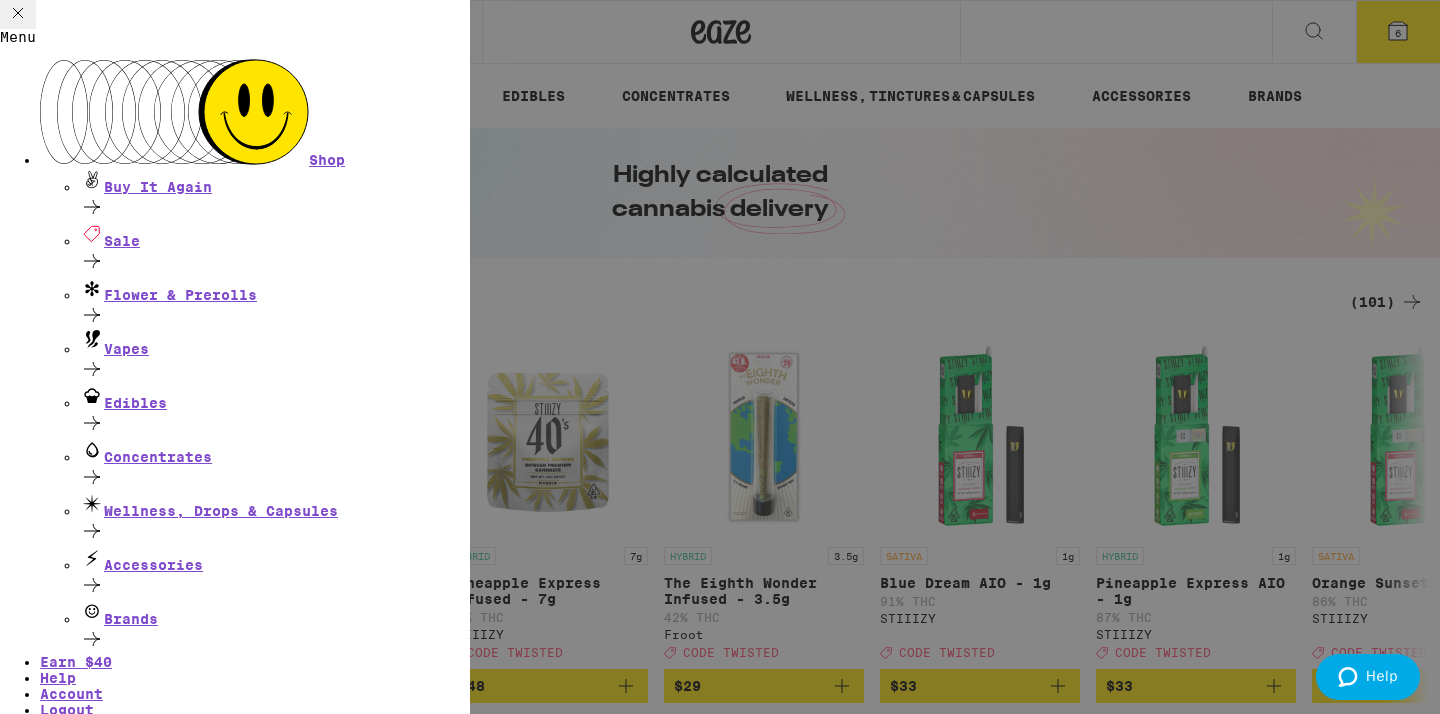 scroll, scrollTop: 151, scrollLeft: 0, axis: vertical 